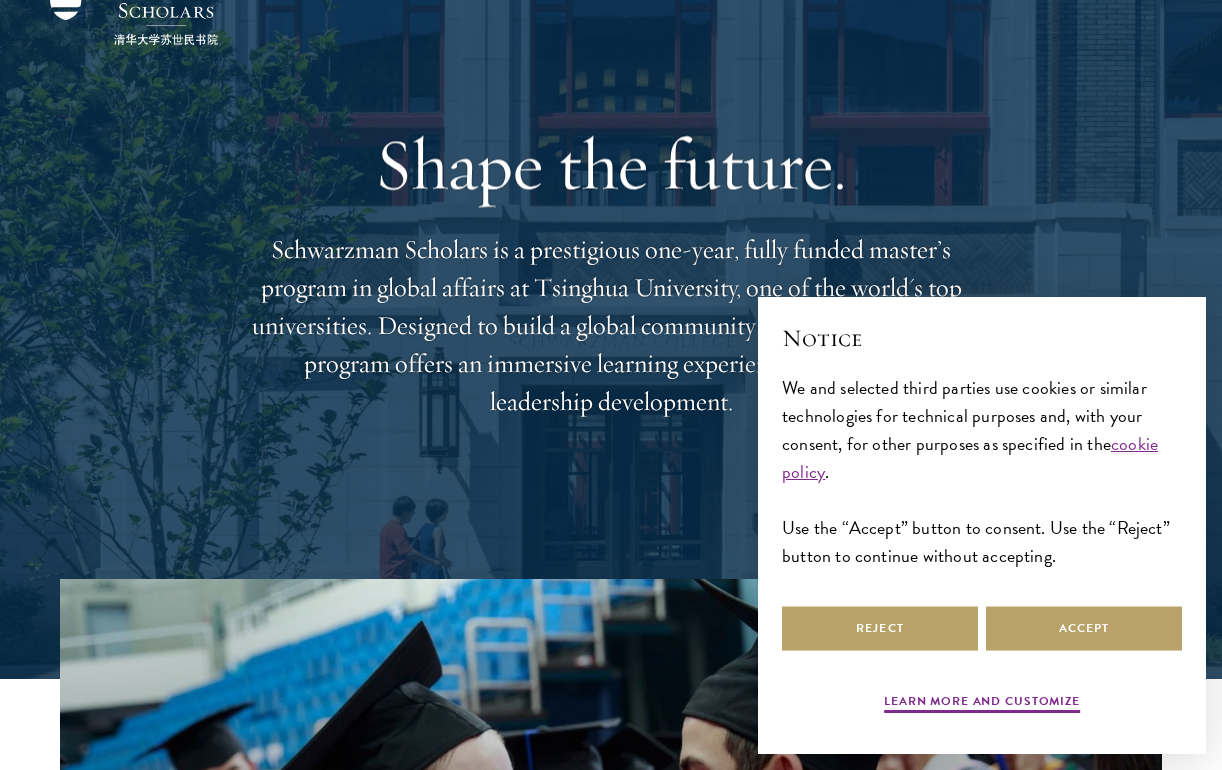 scroll, scrollTop: 91, scrollLeft: 0, axis: vertical 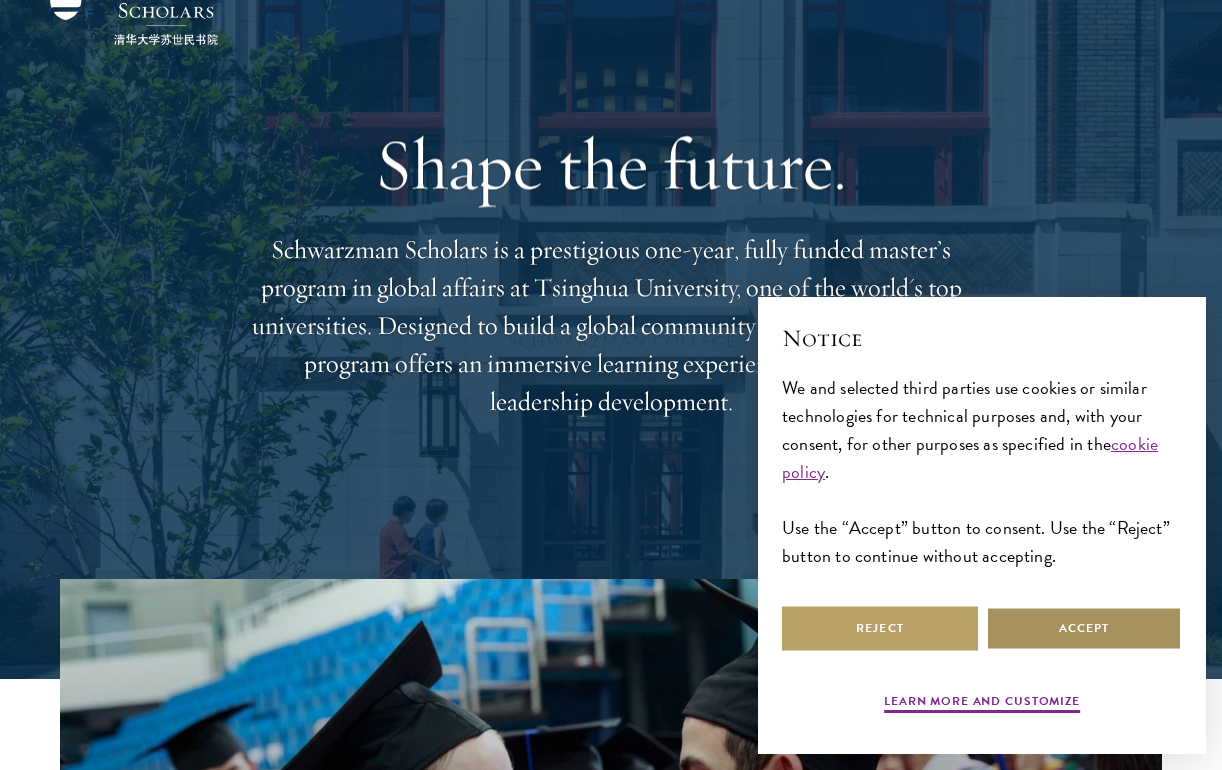 click on "Accept" at bounding box center [1084, 628] 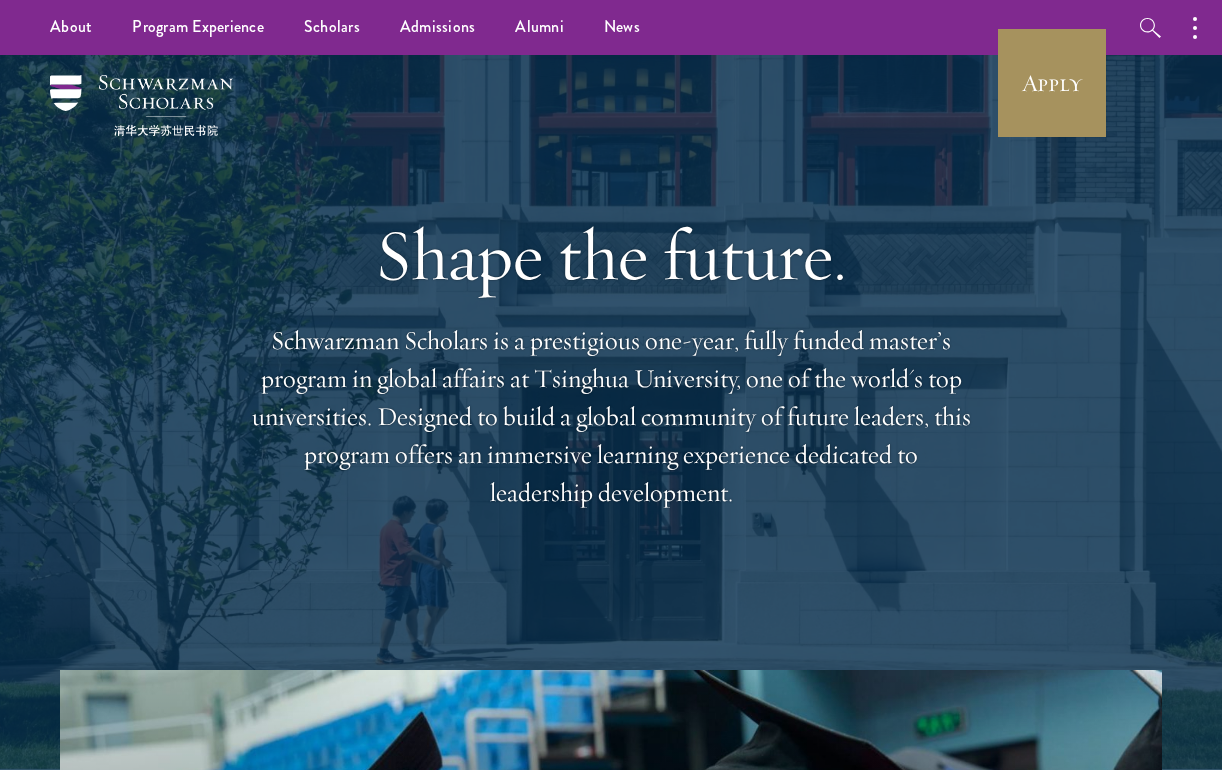 scroll, scrollTop: 0, scrollLeft: 0, axis: both 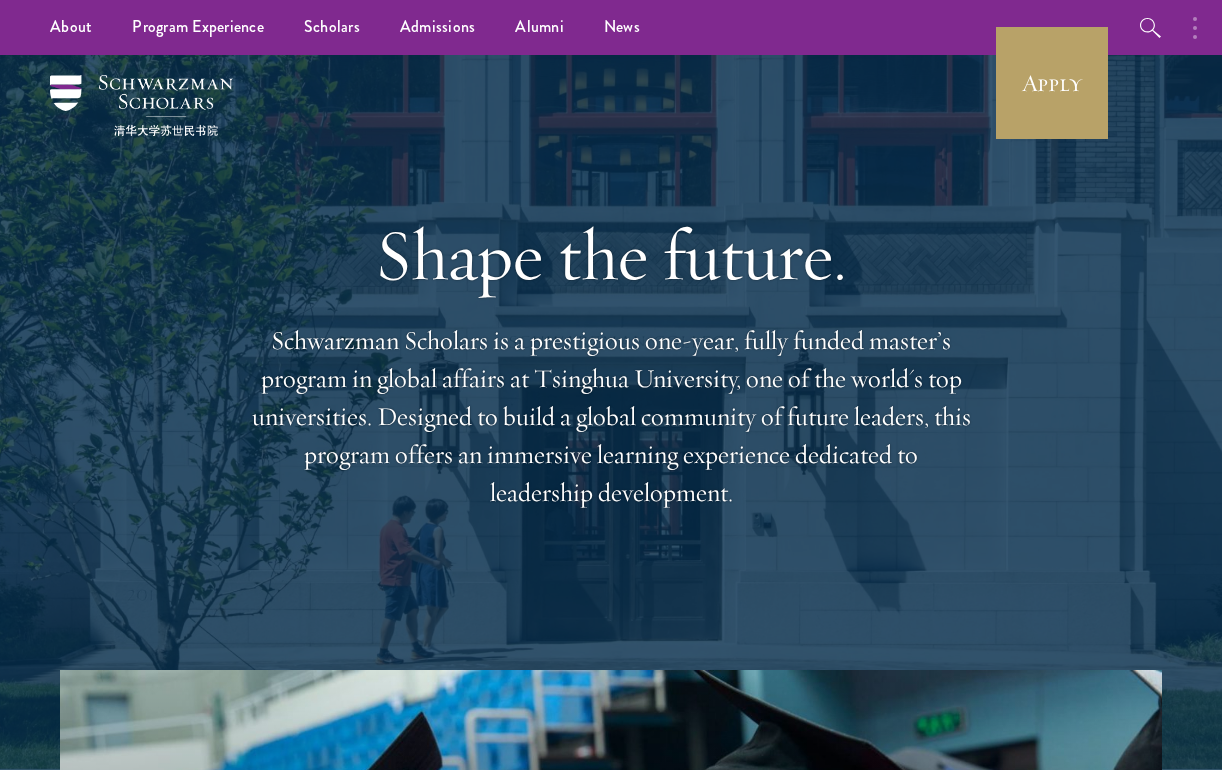 click at bounding box center [1200, 27] 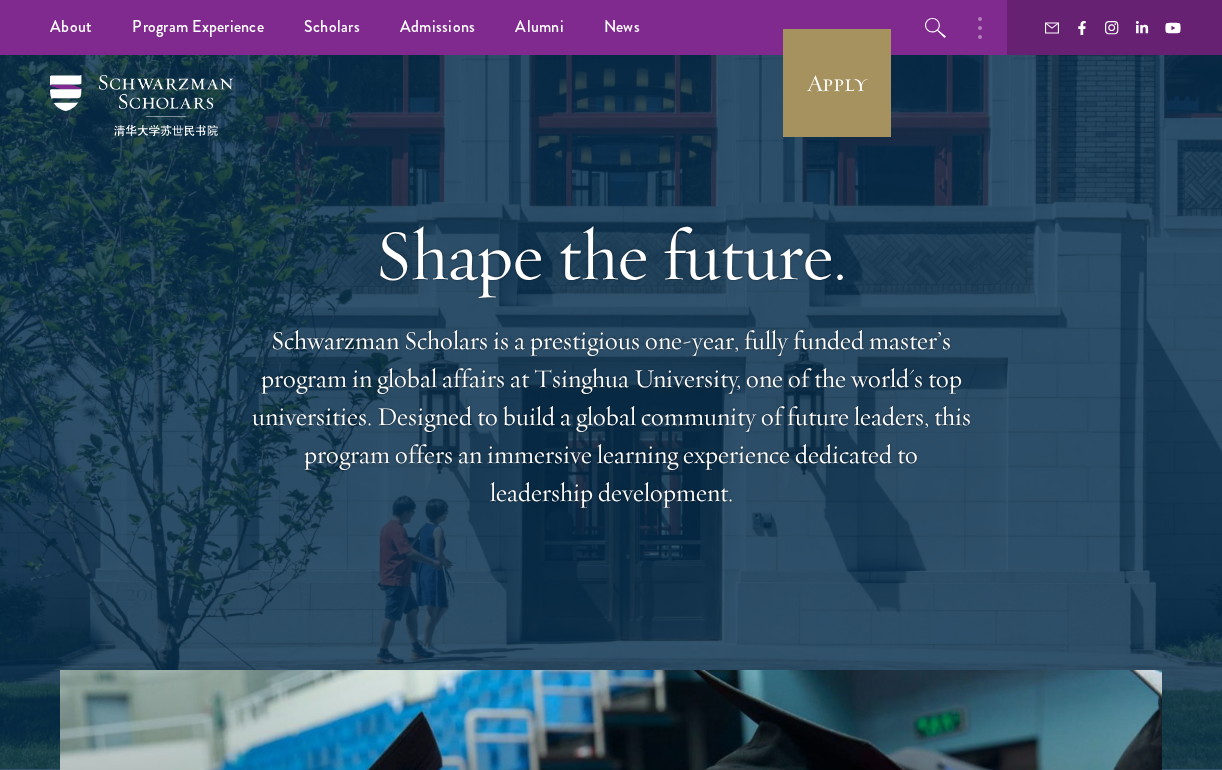 click on "Apply" at bounding box center [837, 83] 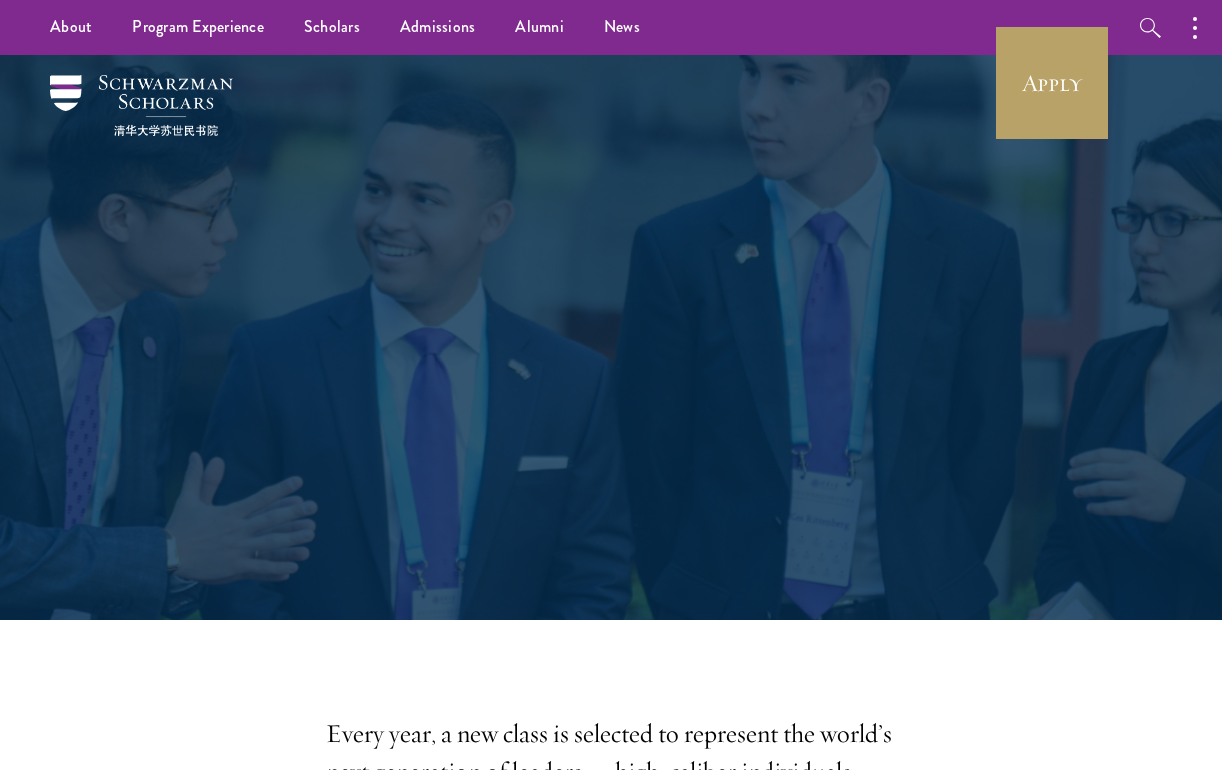 scroll, scrollTop: 0, scrollLeft: 0, axis: both 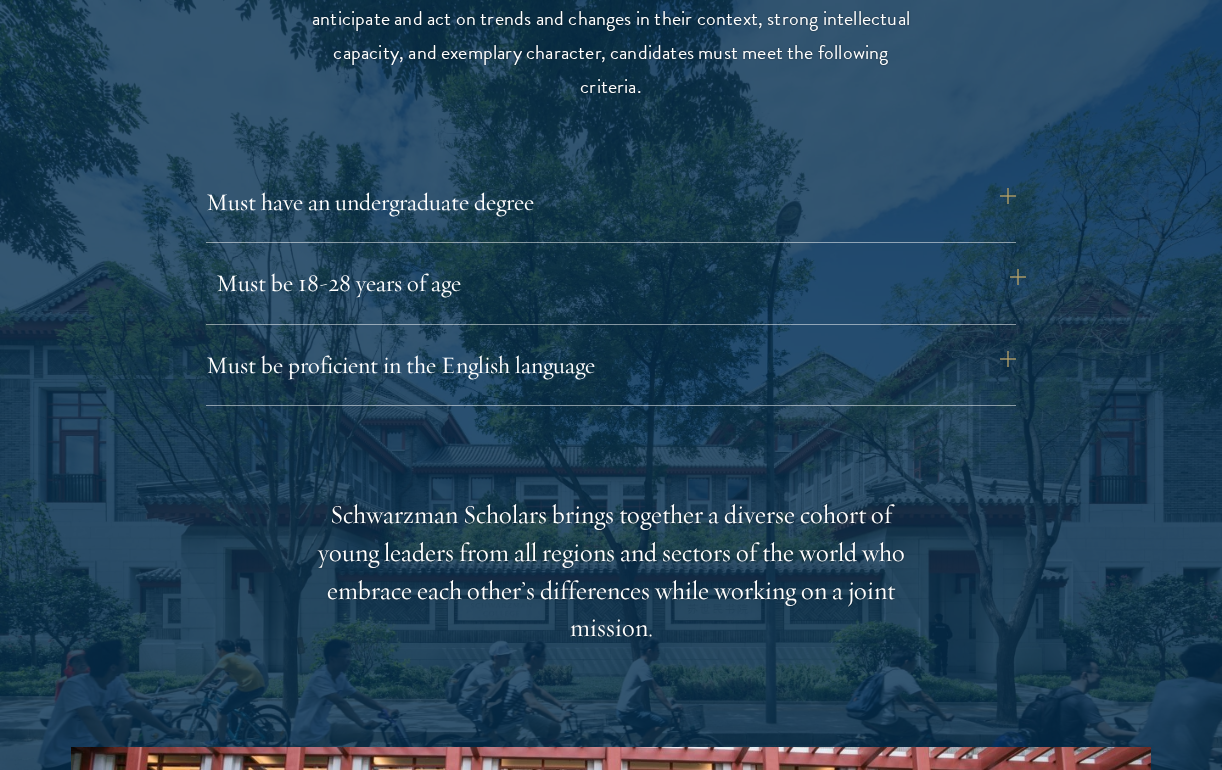 click on "Must be 18-28 years of age" at bounding box center (621, 283) 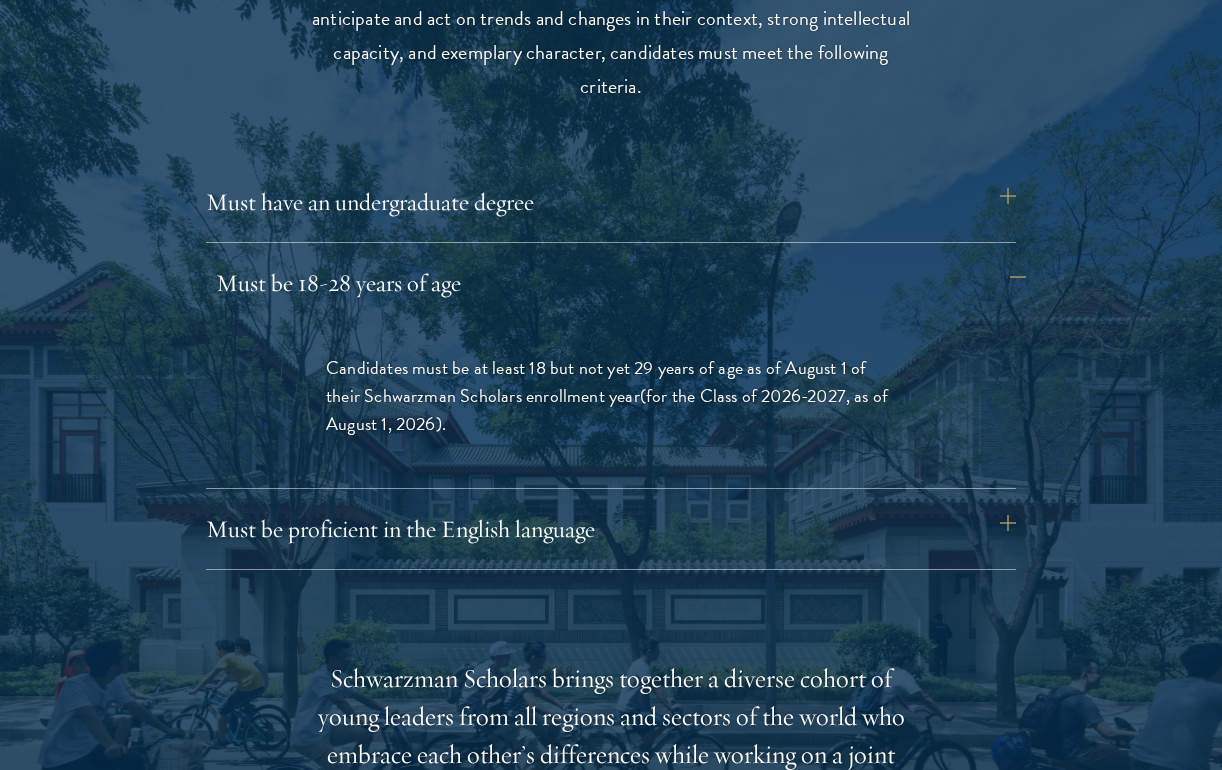 click on "Must be 18-28 years of age" at bounding box center [621, 283] 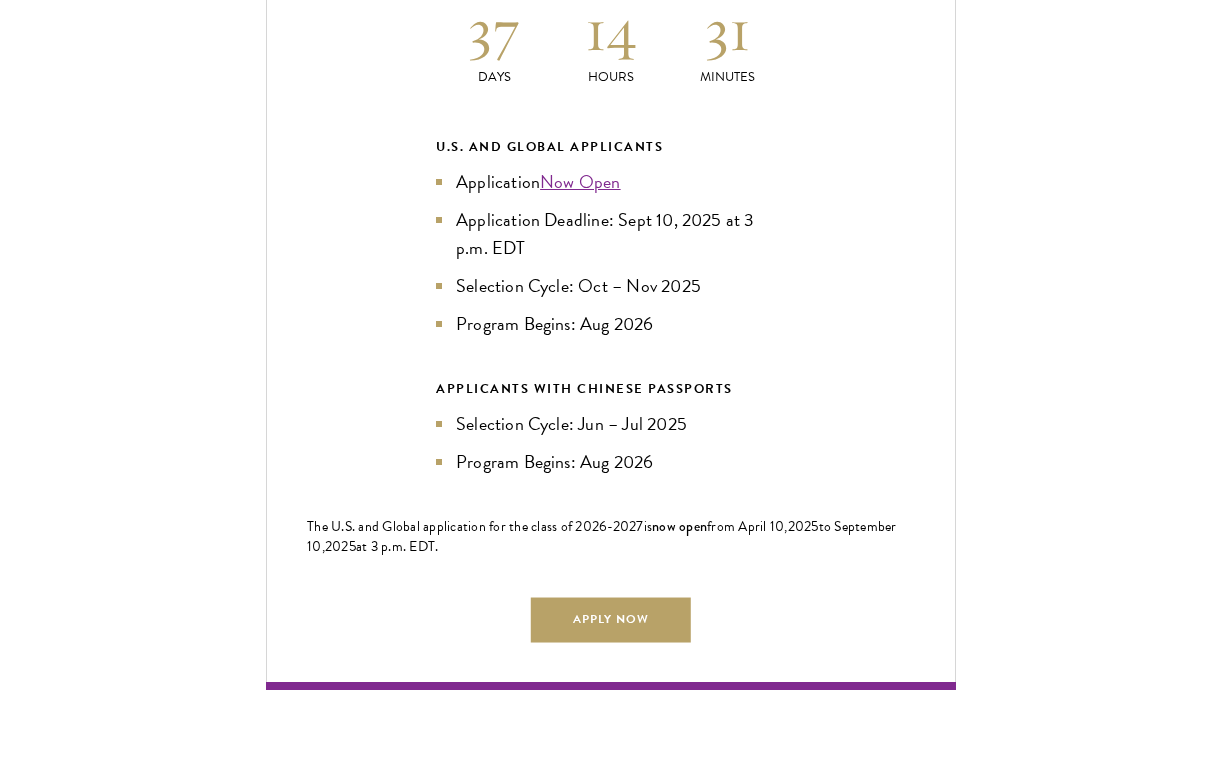 scroll, scrollTop: 4415, scrollLeft: 0, axis: vertical 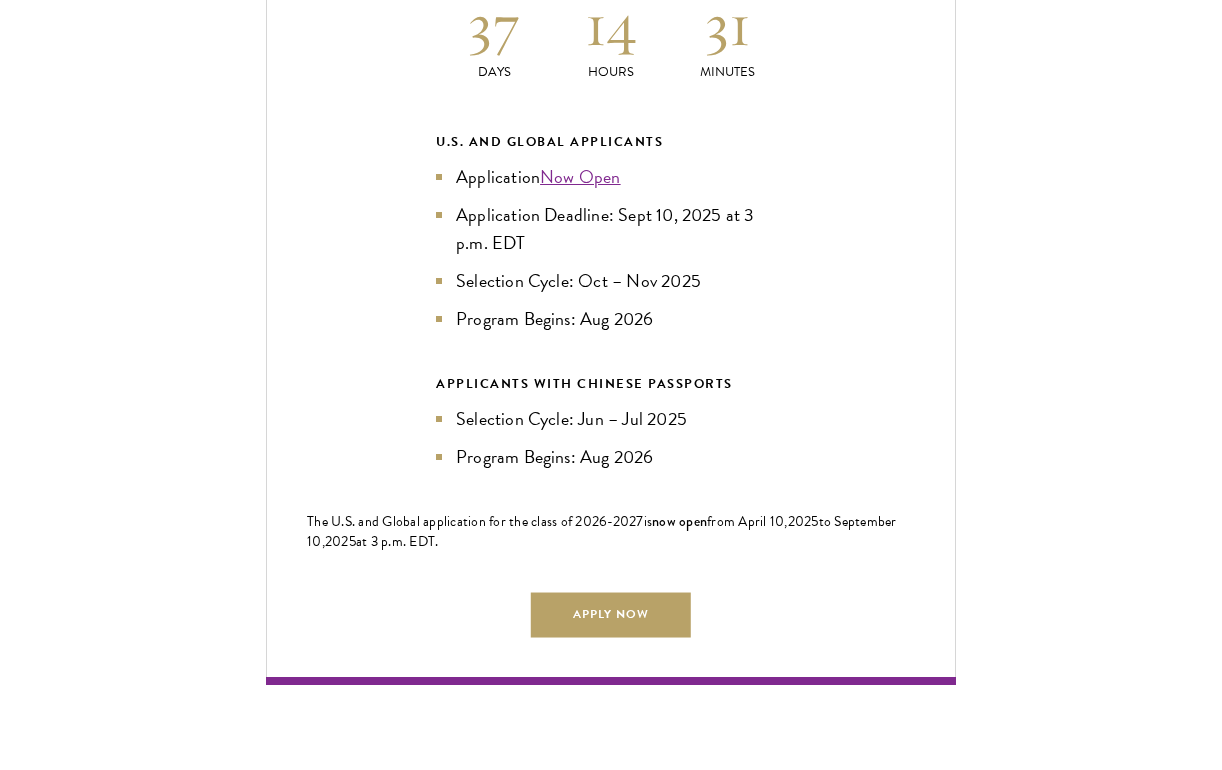 click on "Now Open" at bounding box center [580, 176] 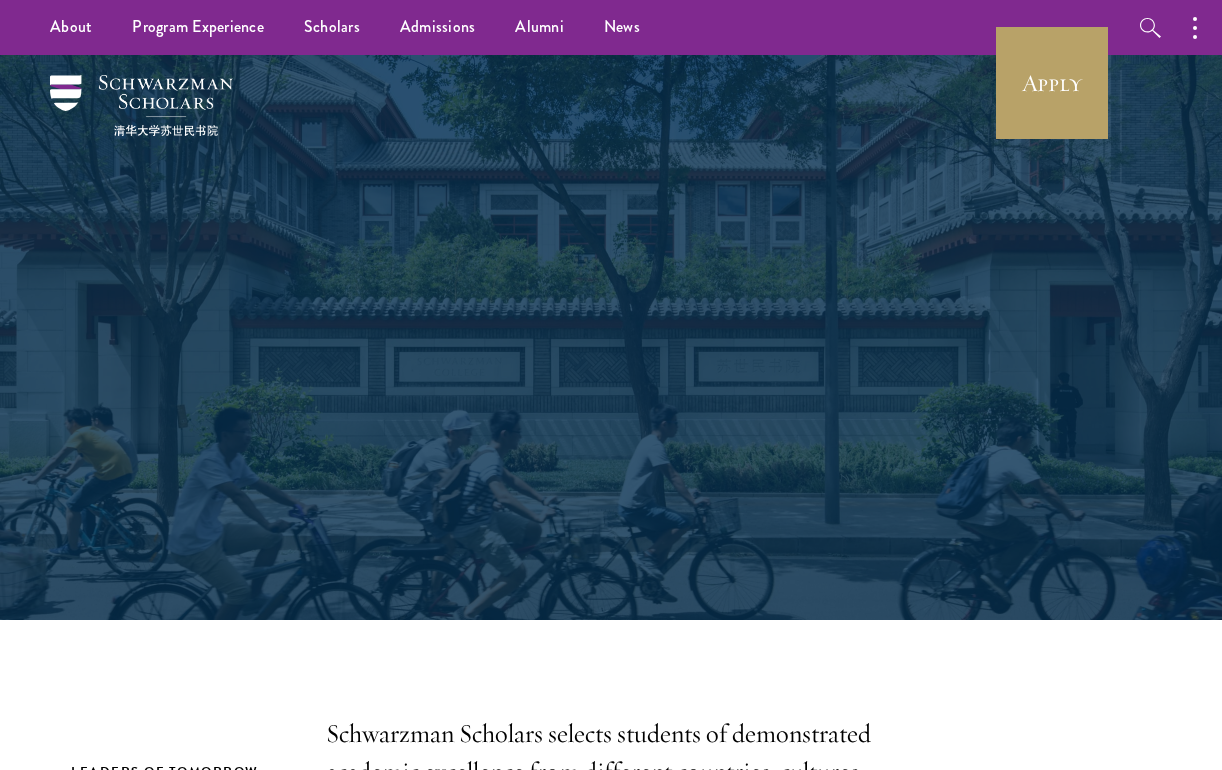 scroll, scrollTop: 0, scrollLeft: 0, axis: both 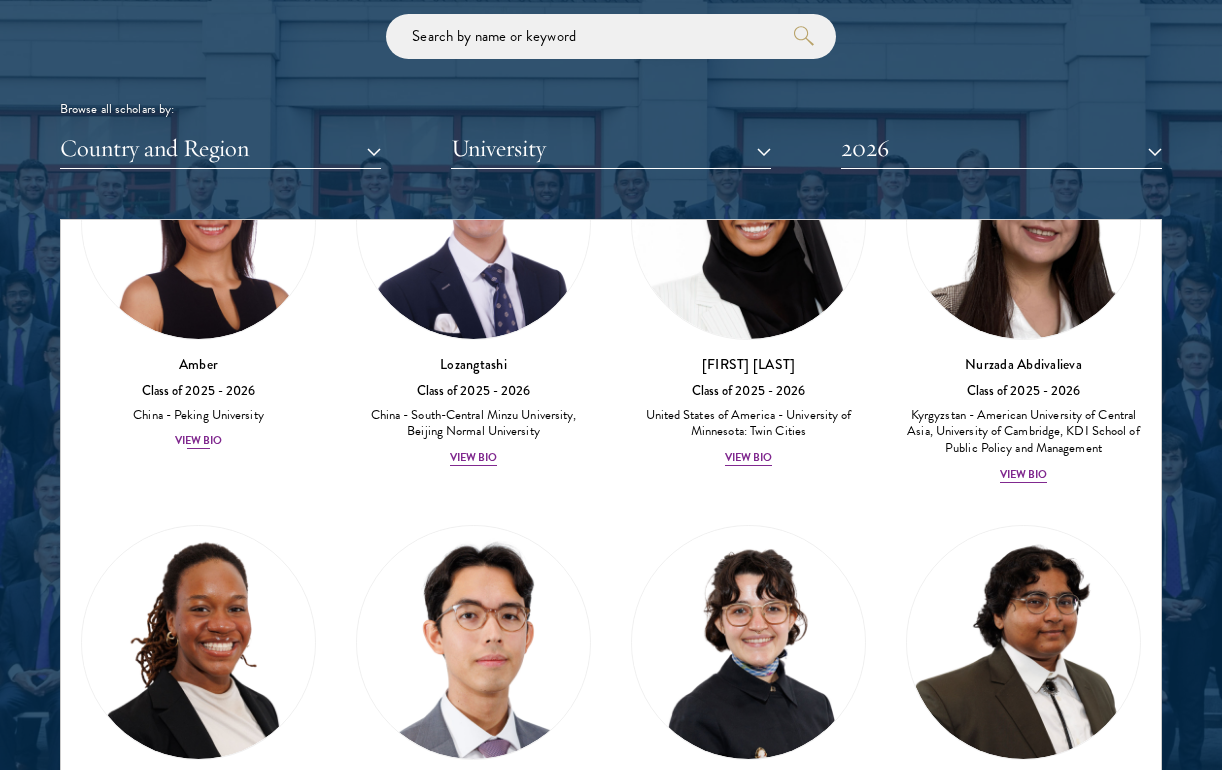 click on "View Bio" at bounding box center [199, 441] 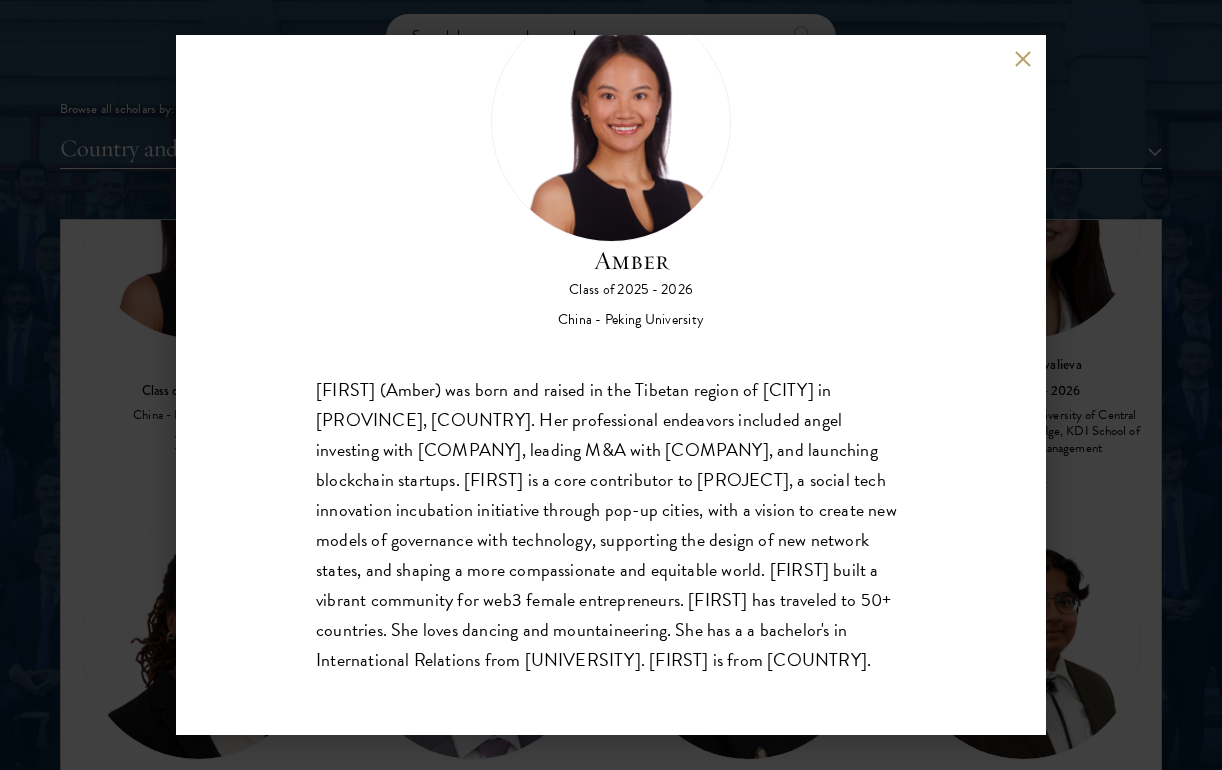 scroll, scrollTop: 92, scrollLeft: 0, axis: vertical 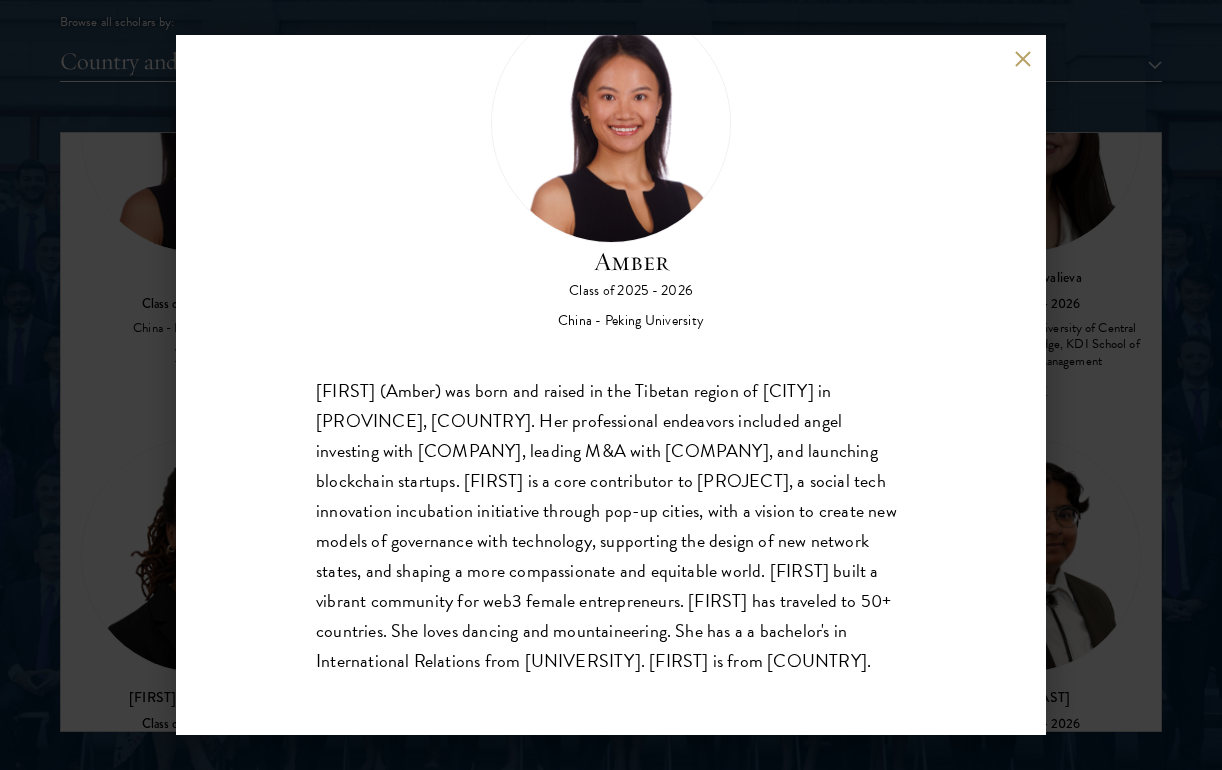 click at bounding box center [1022, 58] 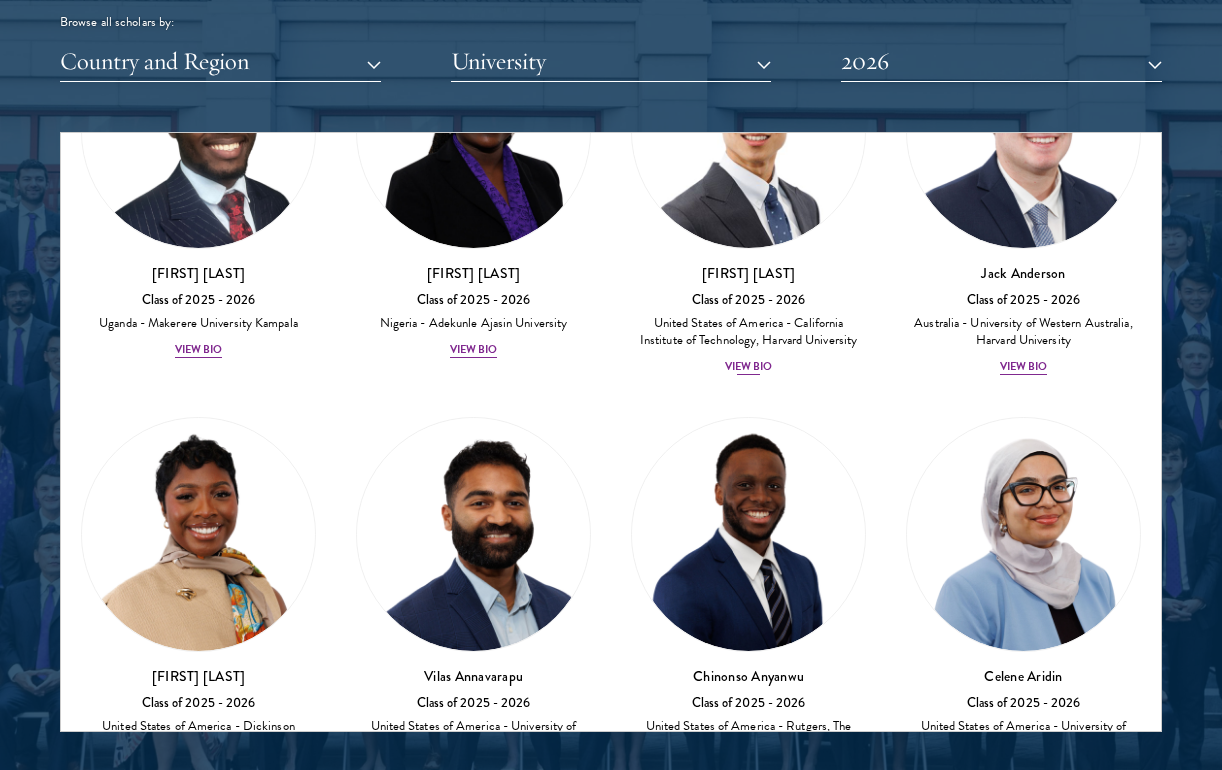 scroll, scrollTop: 1055, scrollLeft: 0, axis: vertical 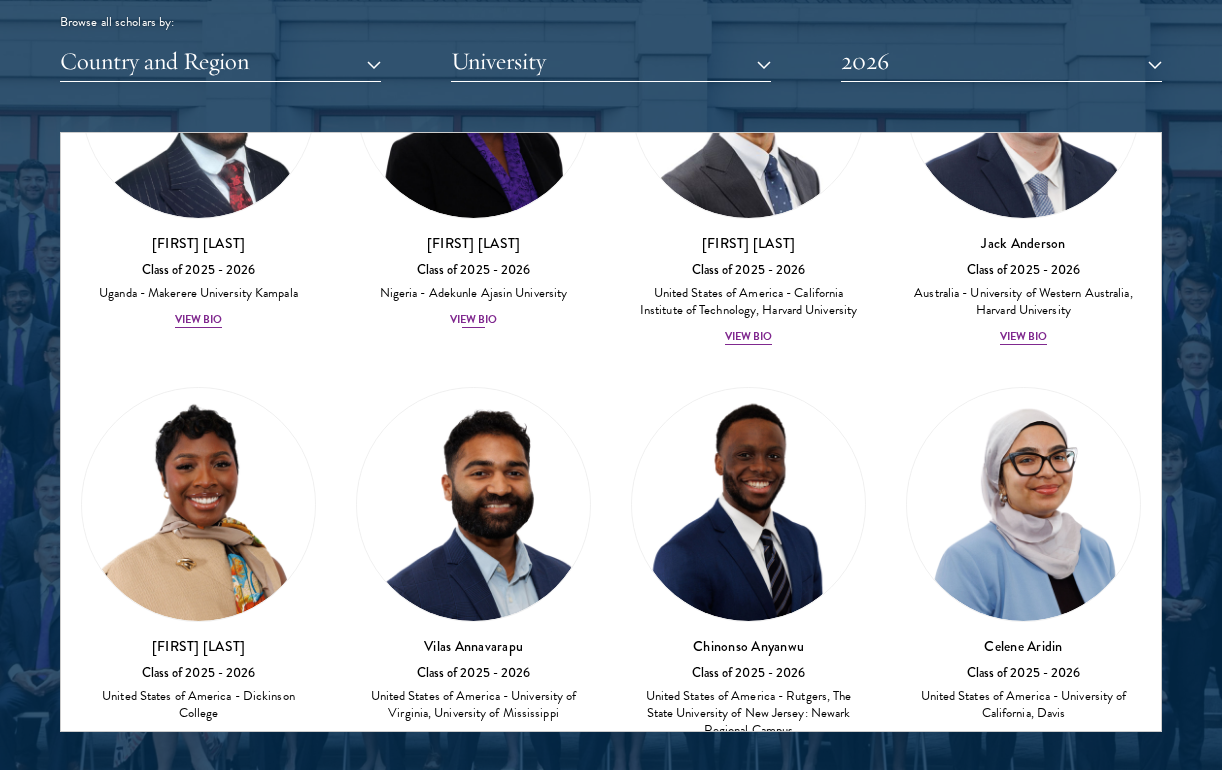 click on "View Bio" at bounding box center [474, 320] 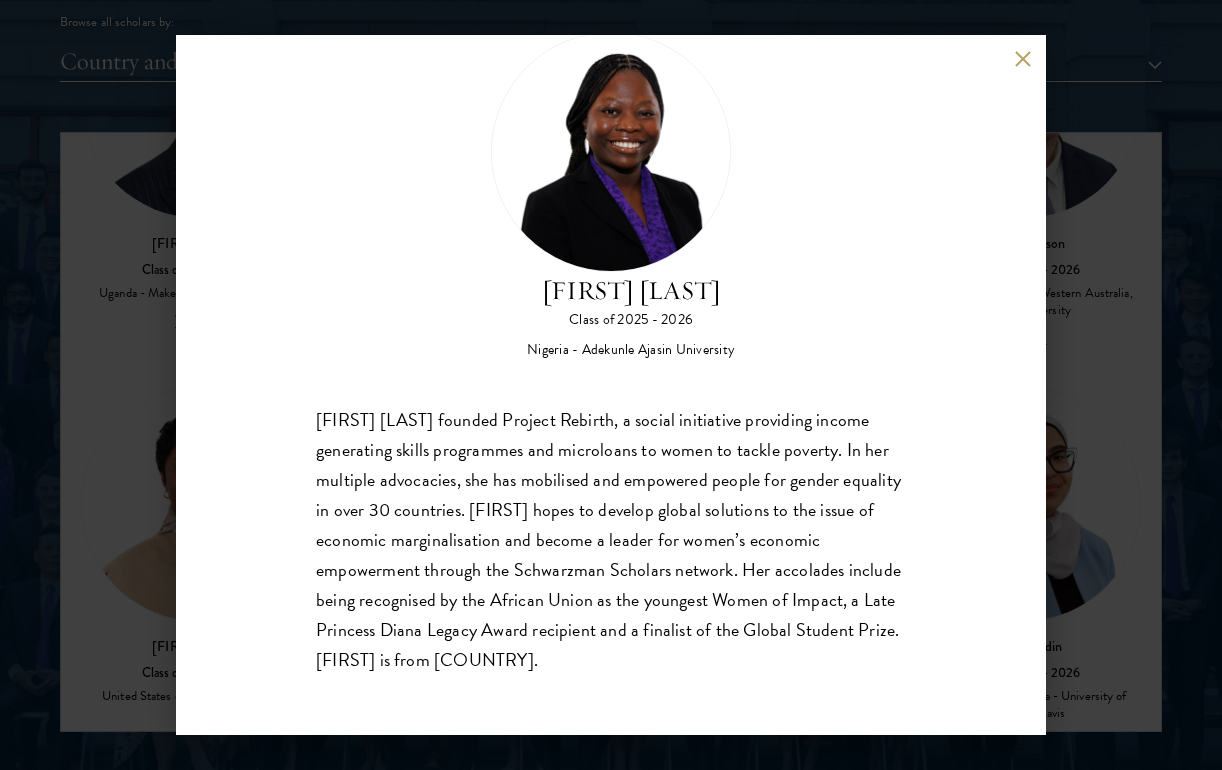 scroll, scrollTop: 62, scrollLeft: 0, axis: vertical 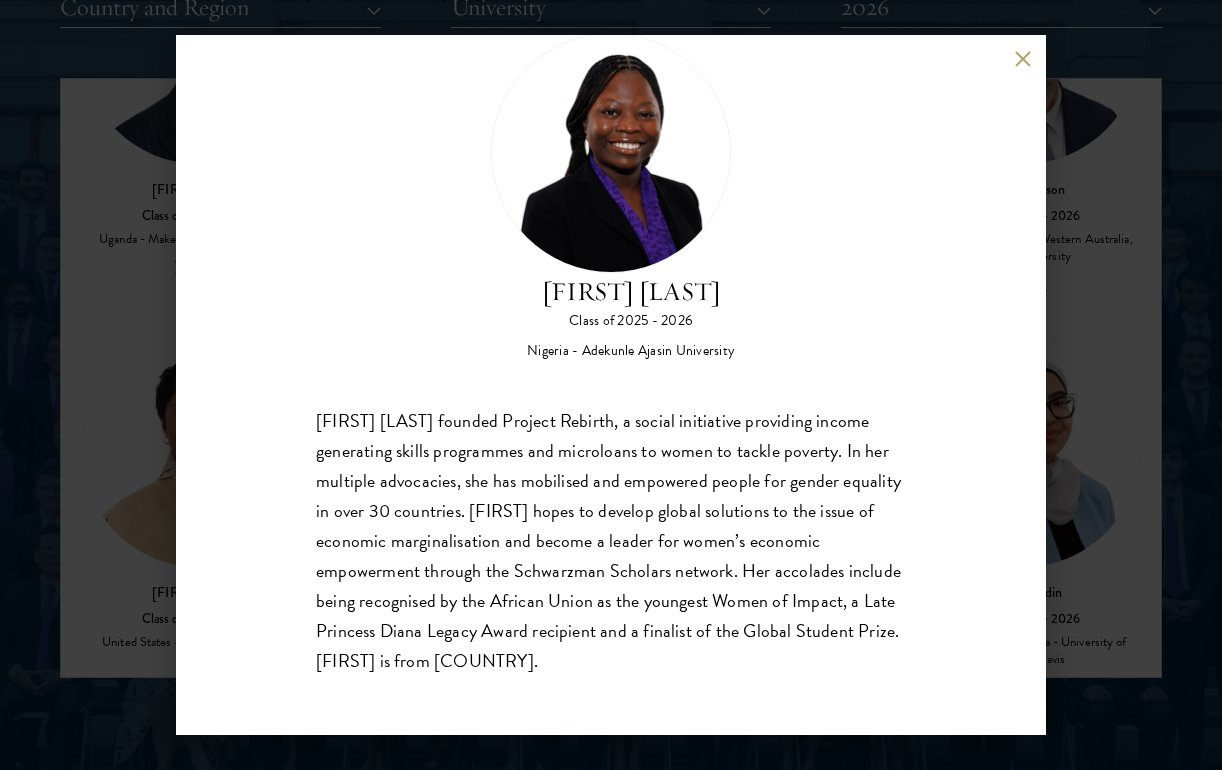 click at bounding box center (1022, 58) 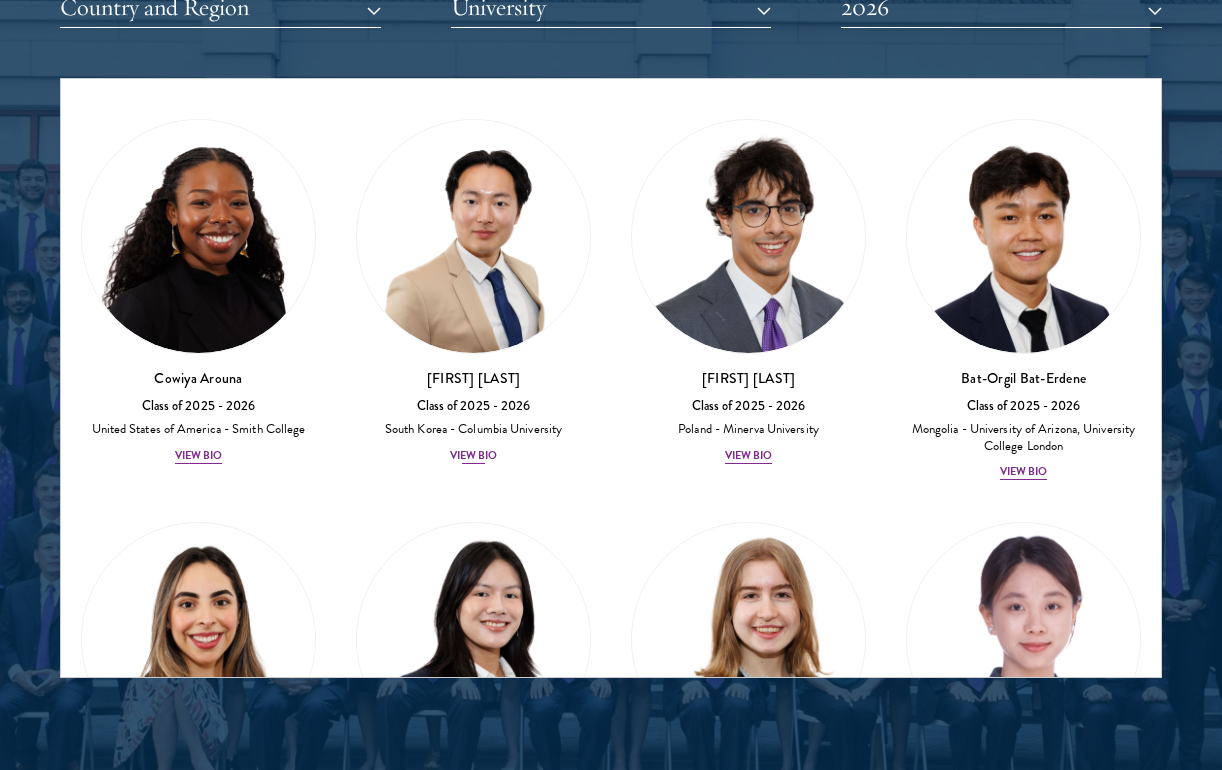 scroll, scrollTop: 1703, scrollLeft: 0, axis: vertical 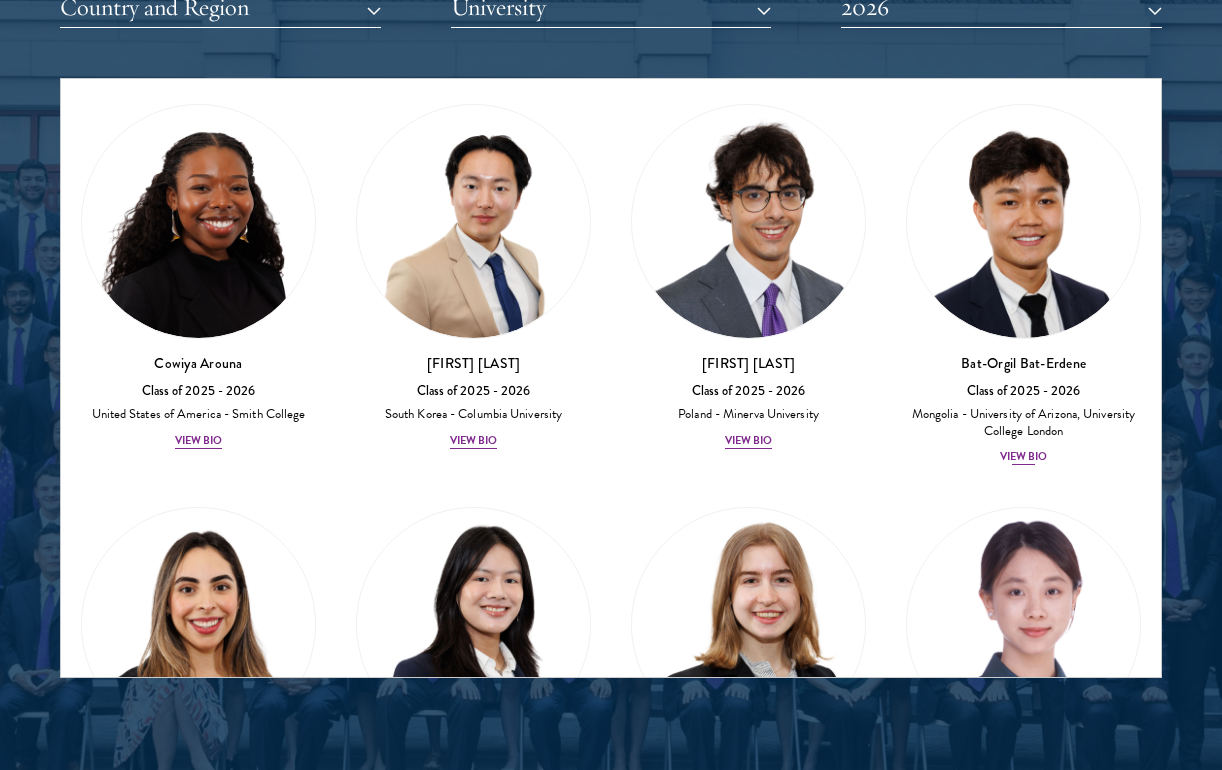click on "View Bio" at bounding box center [1024, 457] 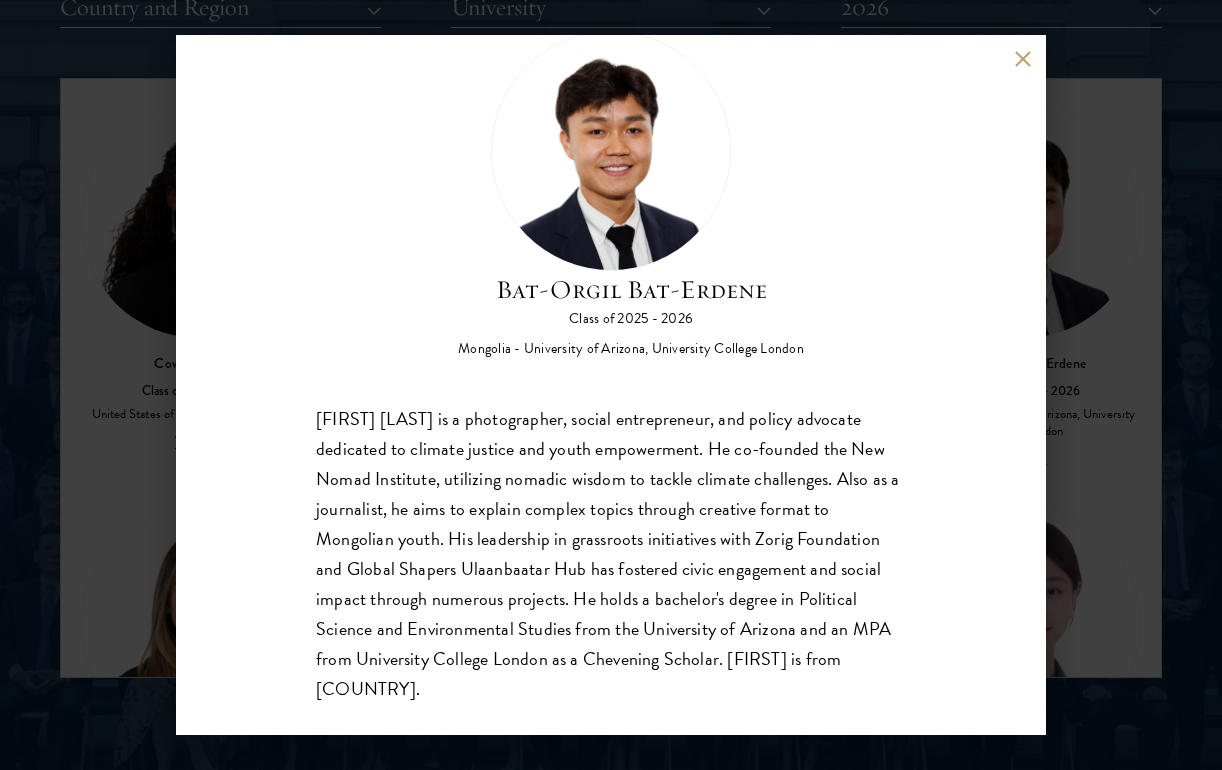 scroll, scrollTop: 62, scrollLeft: 0, axis: vertical 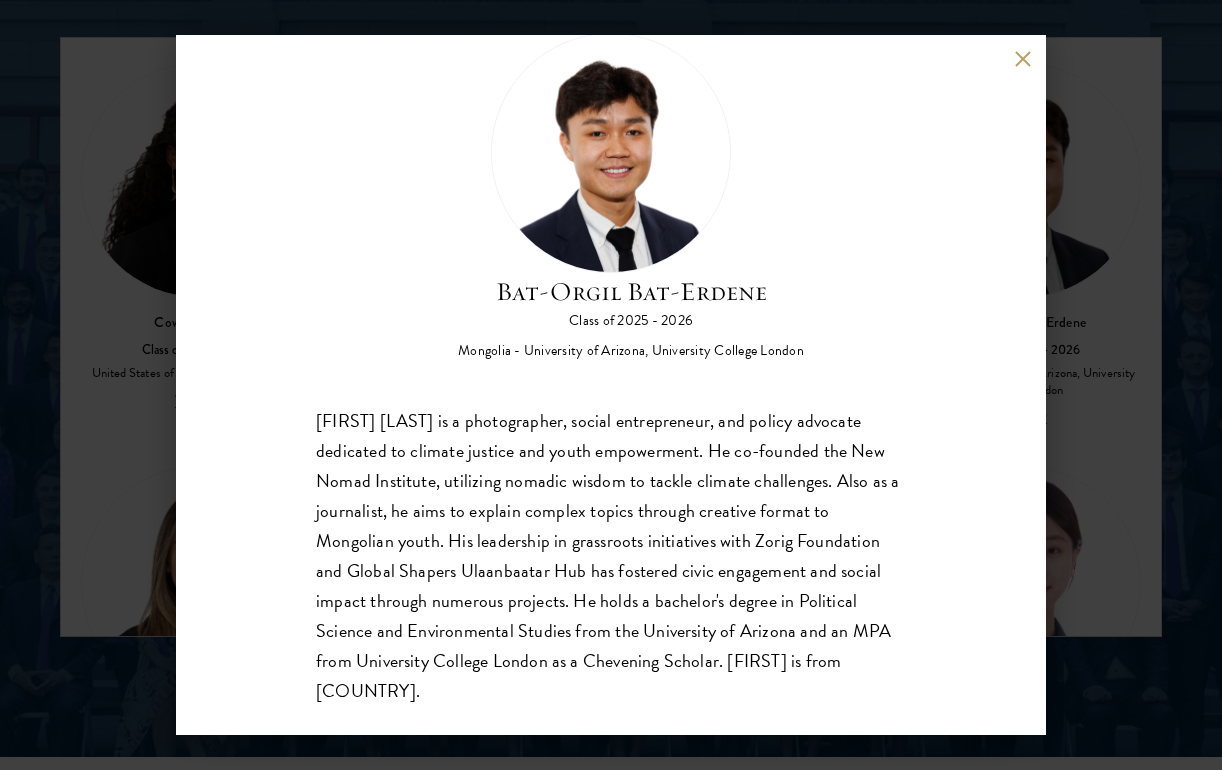 drag, startPoint x: 318, startPoint y: 420, endPoint x: 938, endPoint y: 674, distance: 670.01196 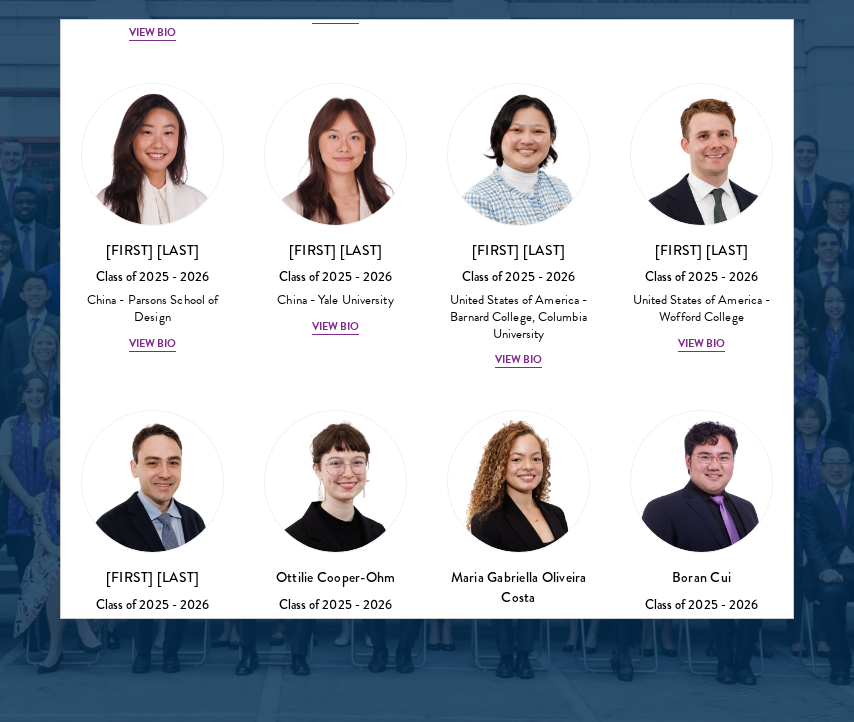 scroll, scrollTop: 2052, scrollLeft: 0, axis: vertical 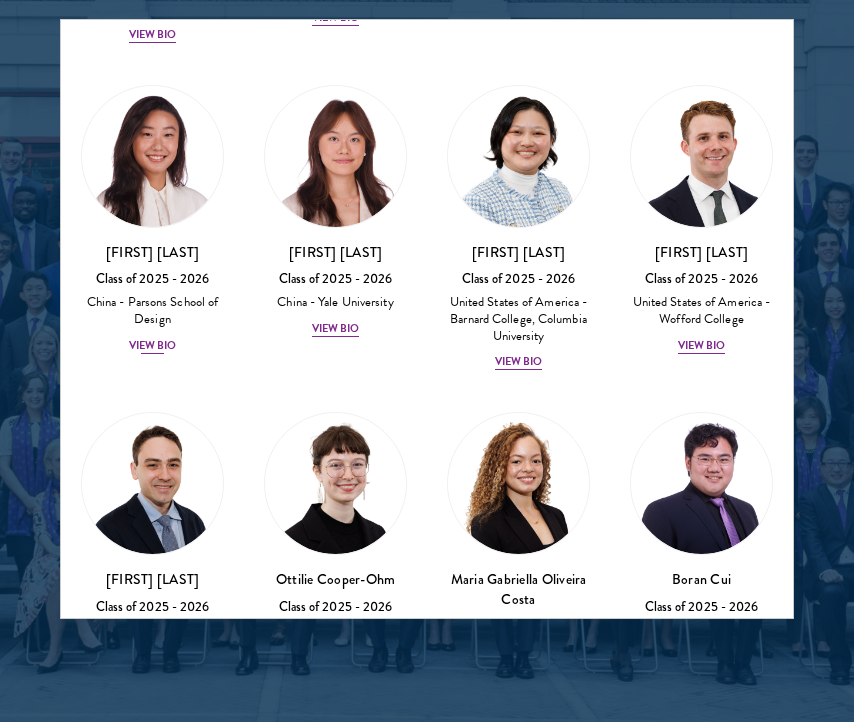 click on "View Bio" at bounding box center (153, 346) 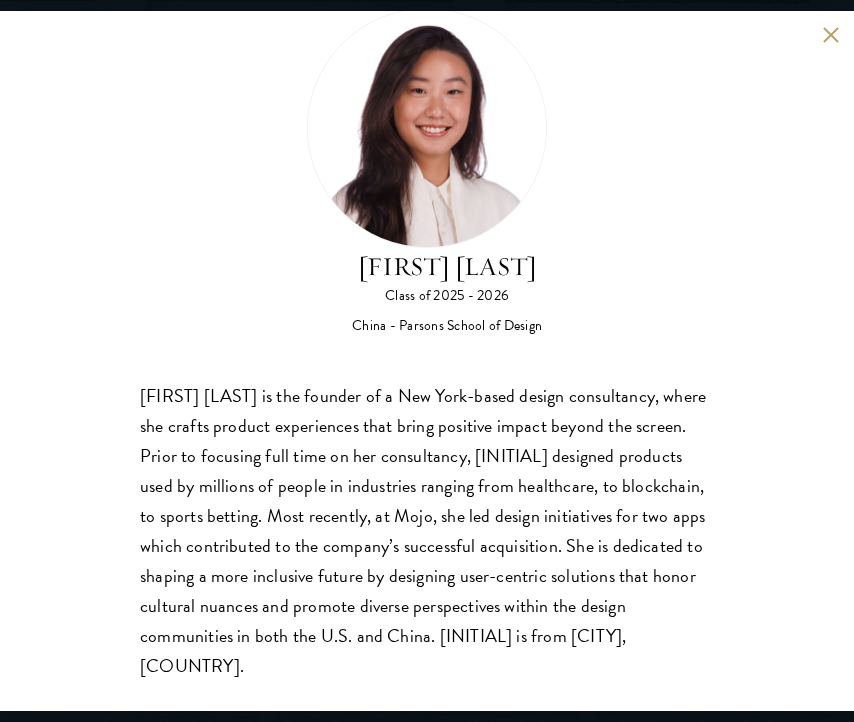 scroll, scrollTop: 62, scrollLeft: 0, axis: vertical 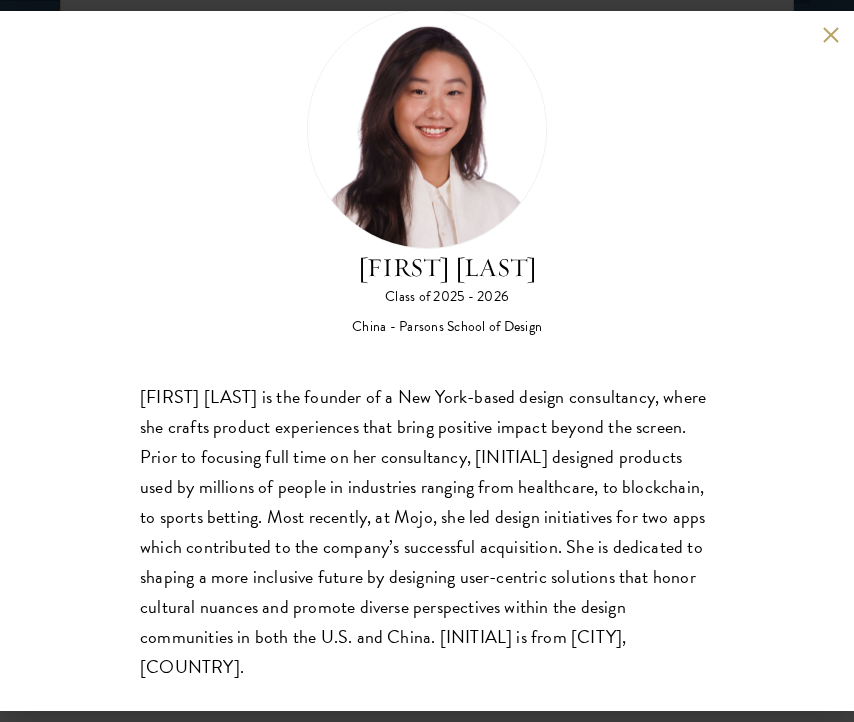 click at bounding box center [830, 34] 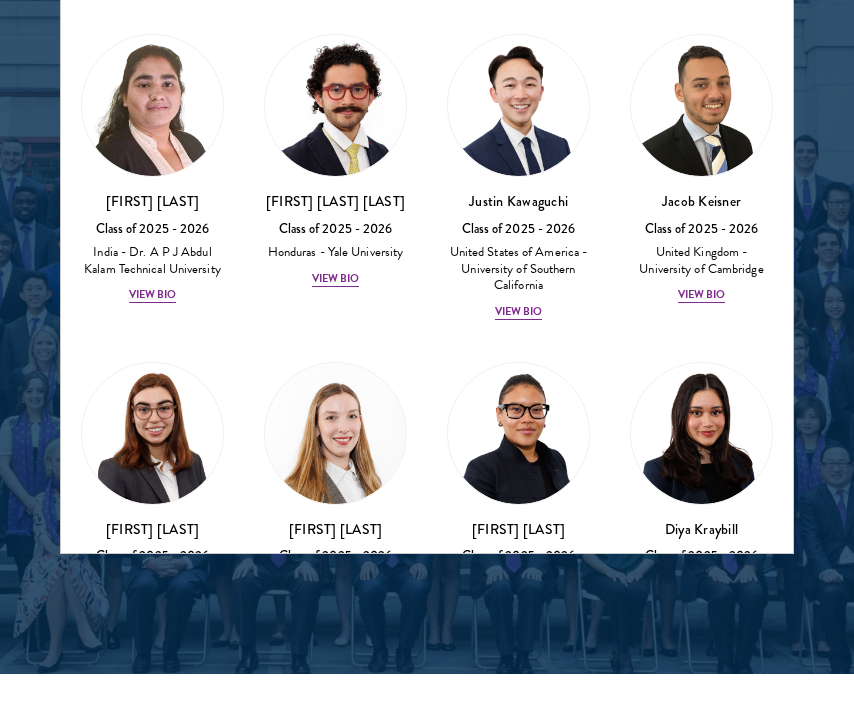 scroll, scrollTop: 4725, scrollLeft: 0, axis: vertical 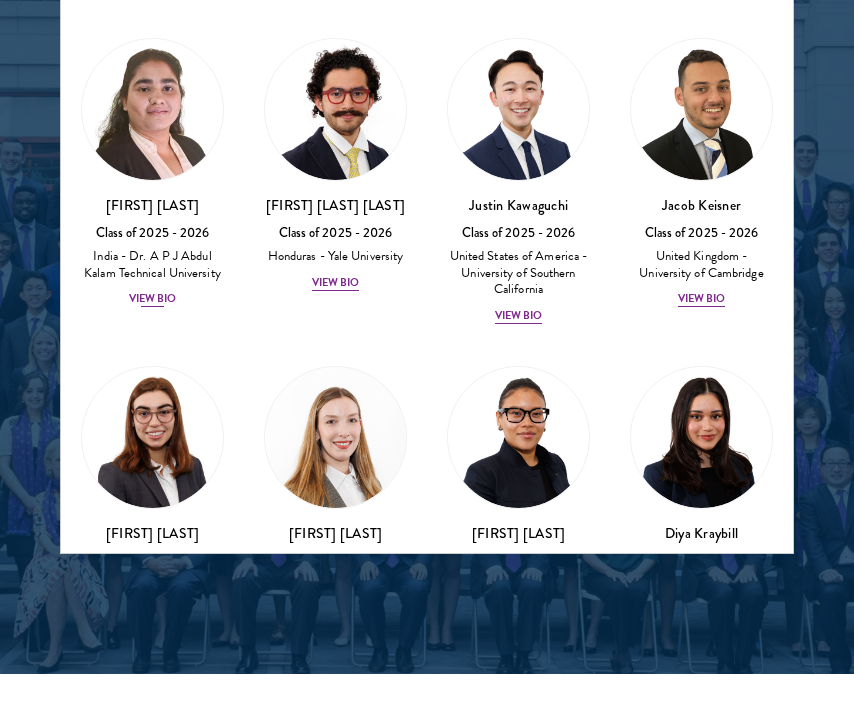 click on "View Bio" at bounding box center (153, 299) 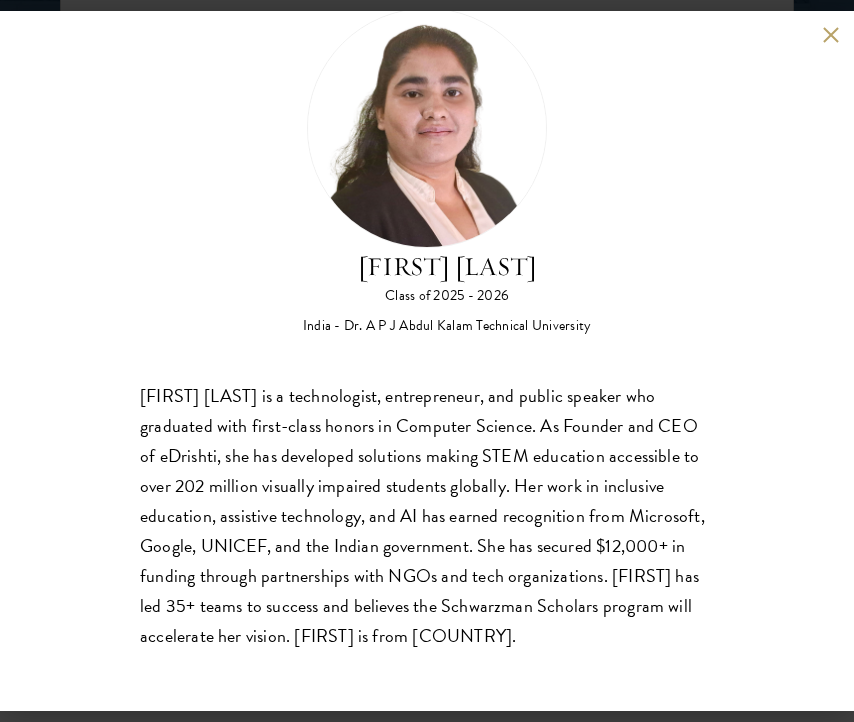 scroll, scrollTop: 62, scrollLeft: 0, axis: vertical 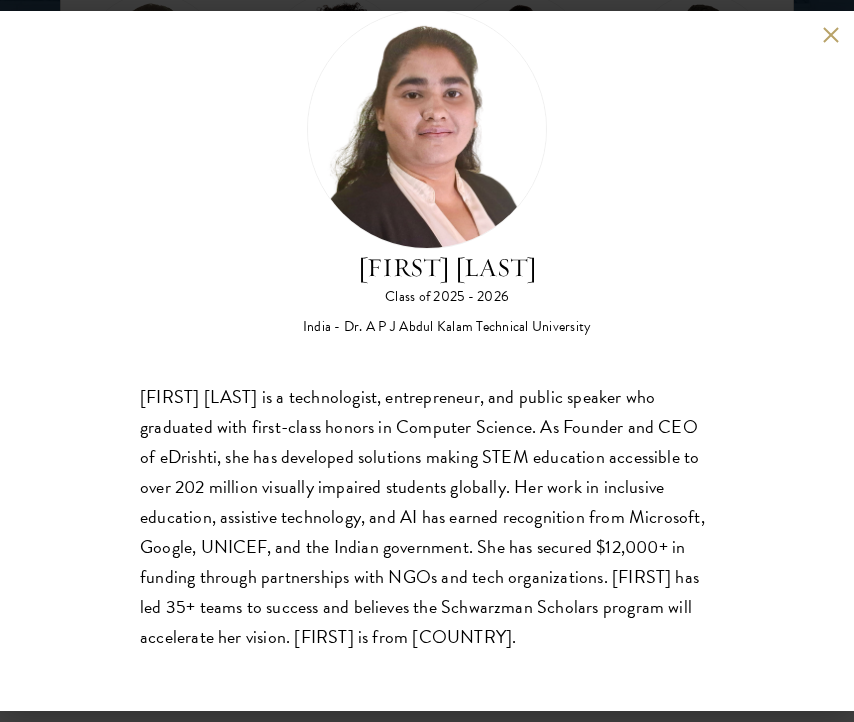 click at bounding box center (830, 34) 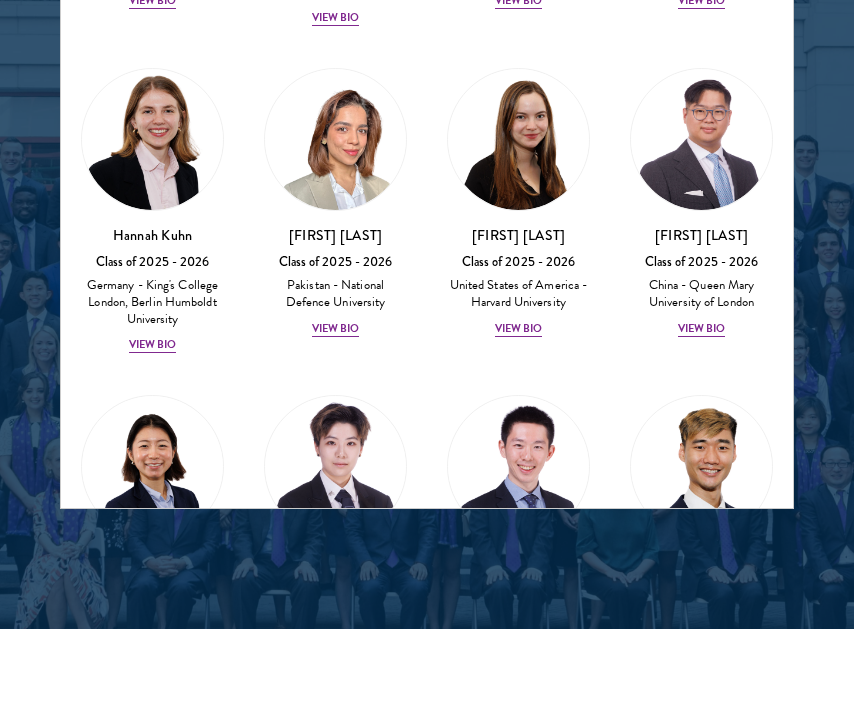 scroll, scrollTop: 5319, scrollLeft: 0, axis: vertical 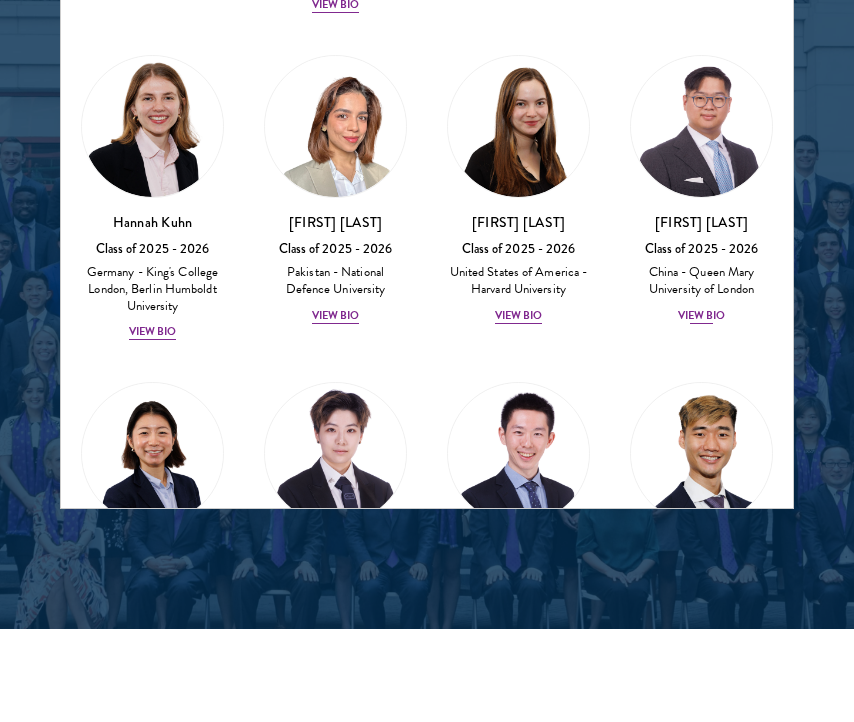 click on "View Bio" at bounding box center [702, 316] 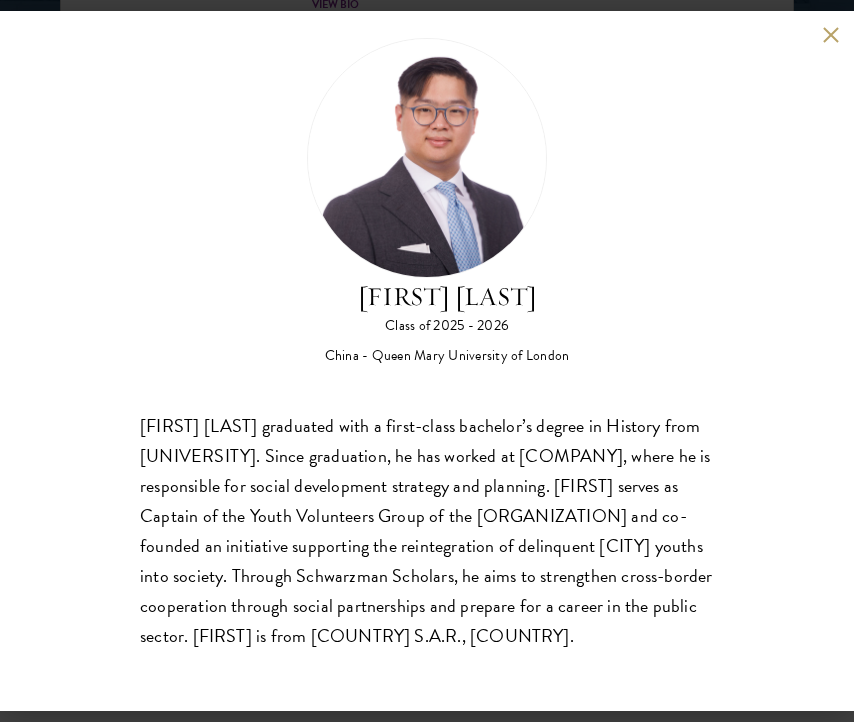scroll, scrollTop: 62, scrollLeft: 0, axis: vertical 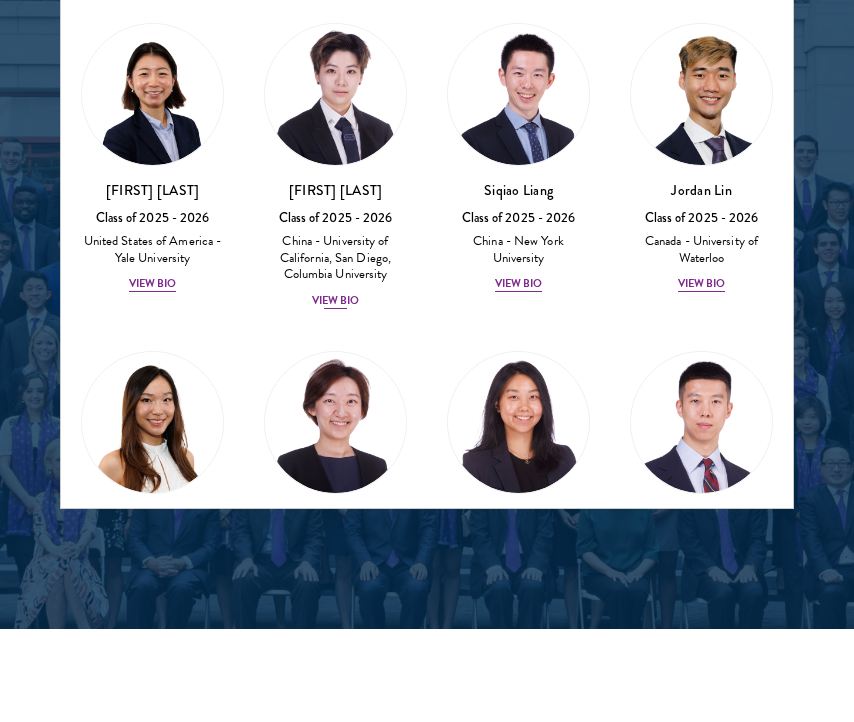 click on "View Bio" at bounding box center (336, 301) 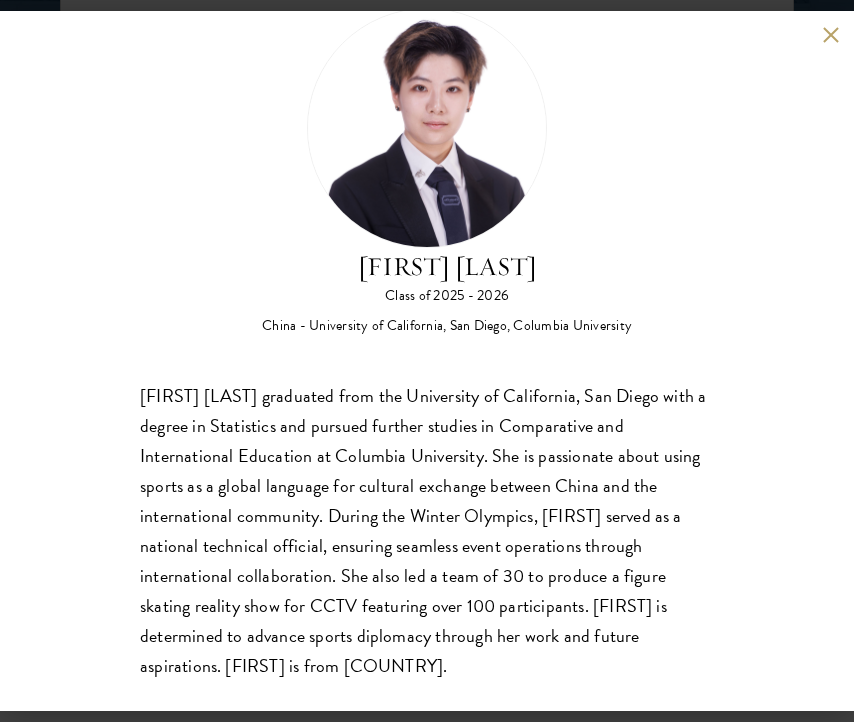 scroll, scrollTop: 62, scrollLeft: 0, axis: vertical 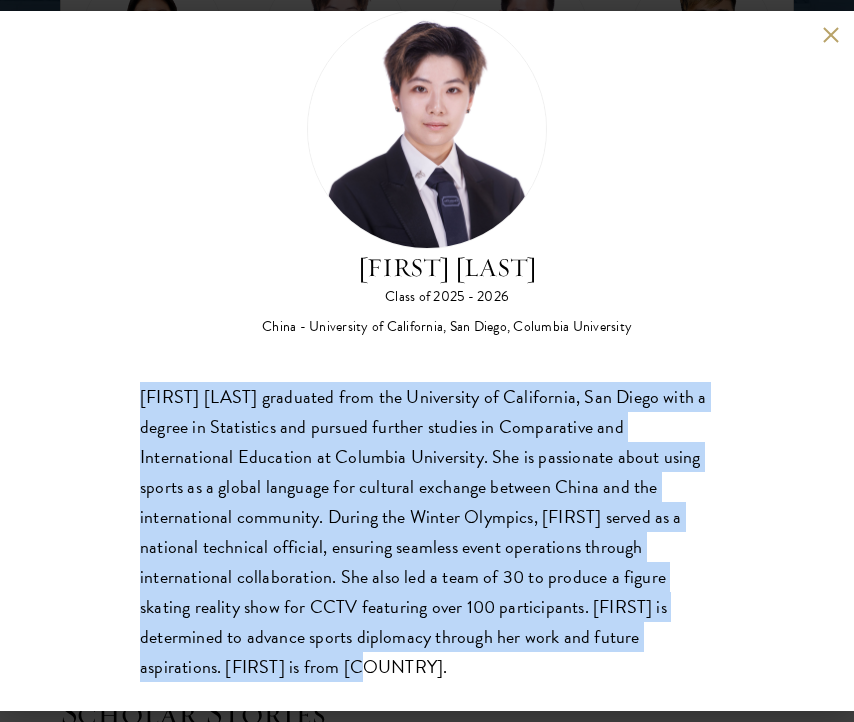 drag, startPoint x: 142, startPoint y: 390, endPoint x: 750, endPoint y: 654, distance: 662.84235 